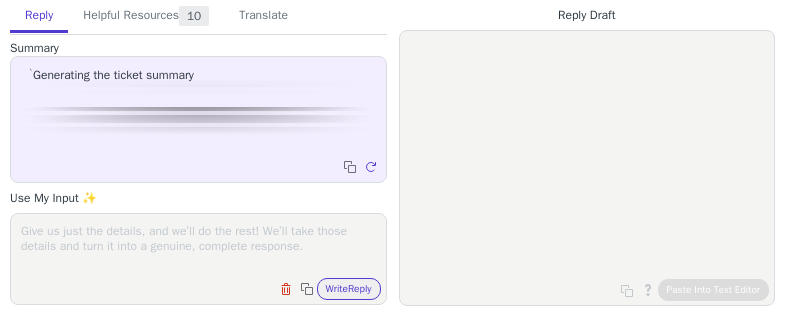 scroll, scrollTop: 0, scrollLeft: 0, axis: both 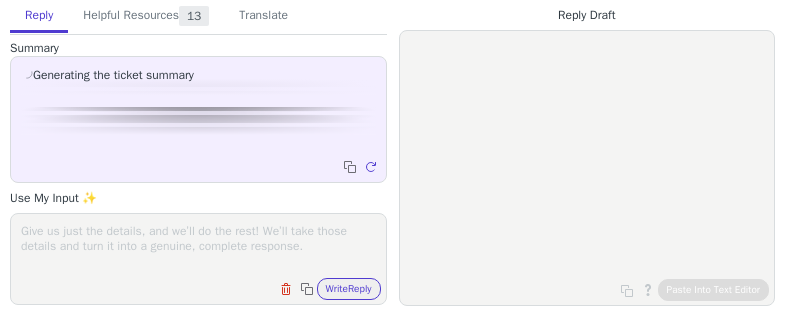 click at bounding box center [198, 246] 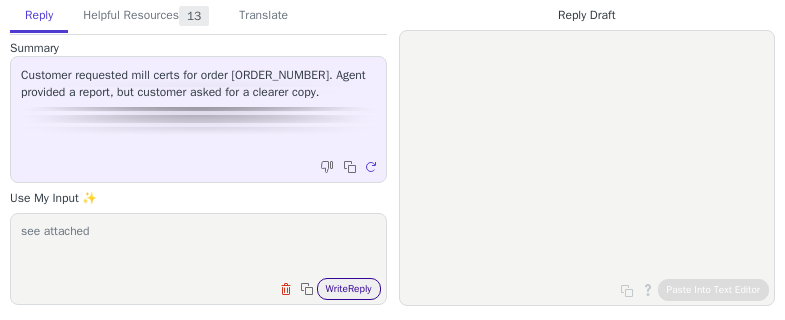 type on "see attached" 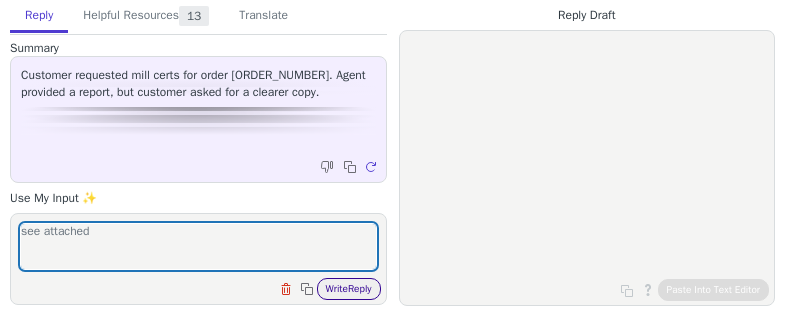 click on "Write  Reply" at bounding box center [349, 289] 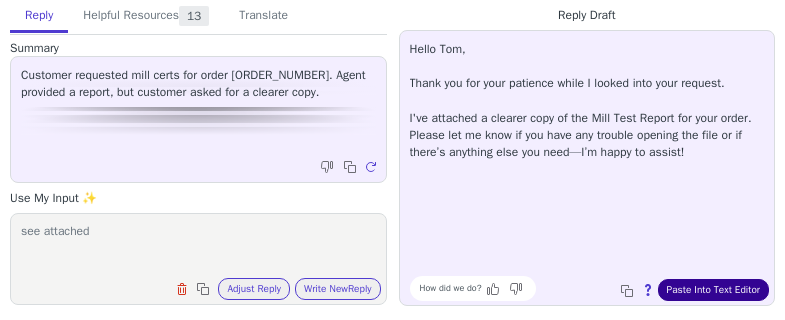 click on "Paste Into Text Editor" at bounding box center (713, 290) 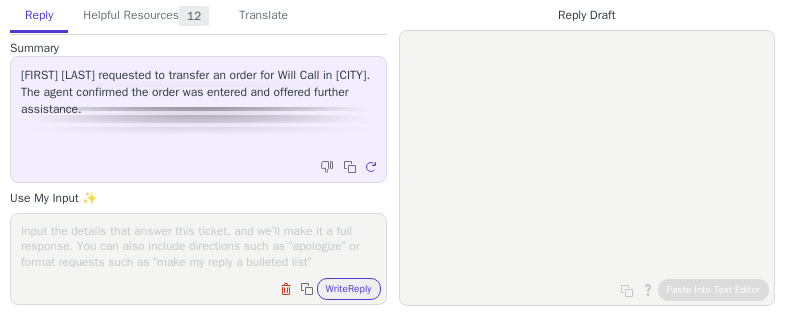 scroll, scrollTop: 0, scrollLeft: 0, axis: both 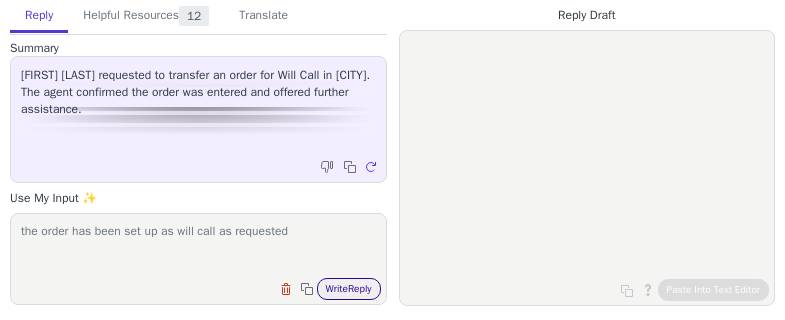 type on "the order has been set up as will call as requested" 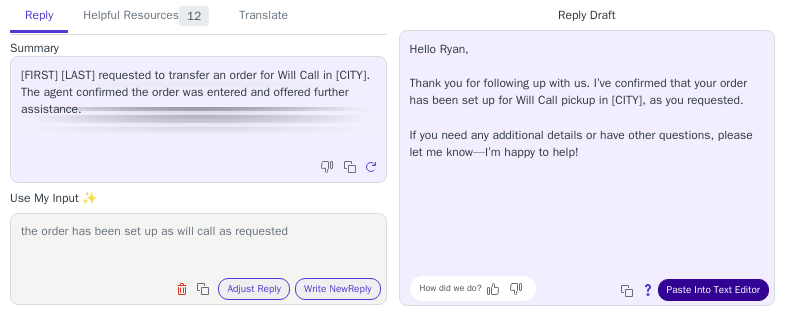 click on "Paste Into Text Editor" at bounding box center [713, 290] 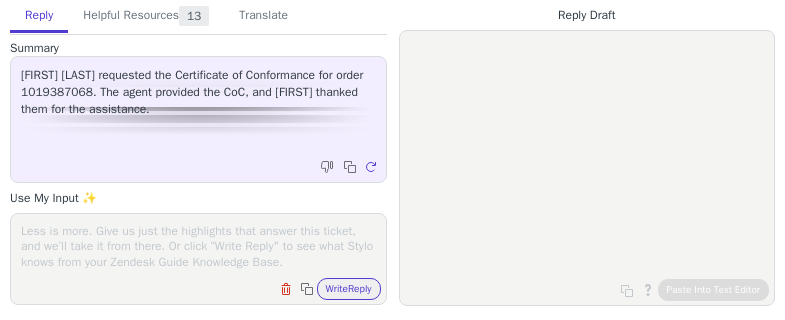 scroll, scrollTop: 0, scrollLeft: 0, axis: both 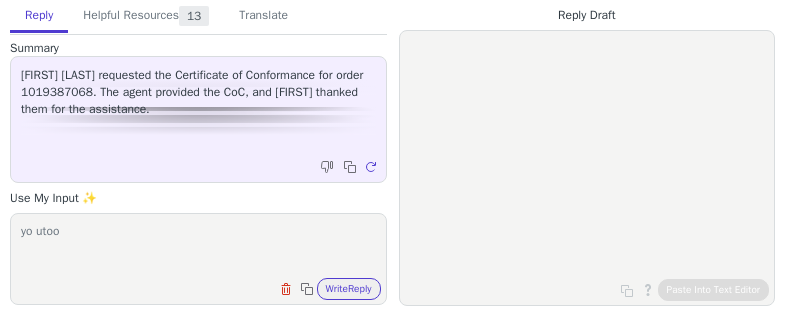 click on "yo utoo" at bounding box center (198, 246) 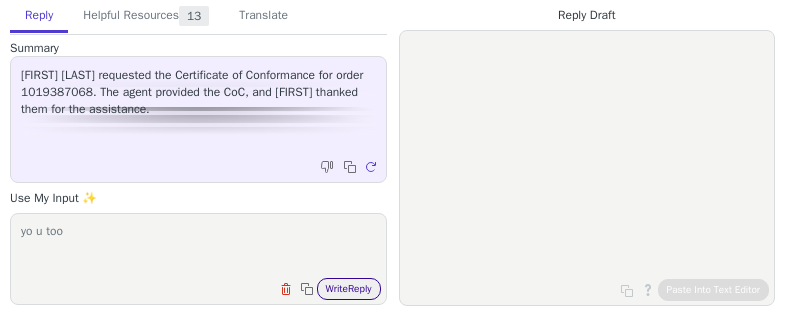 type on "yo u too" 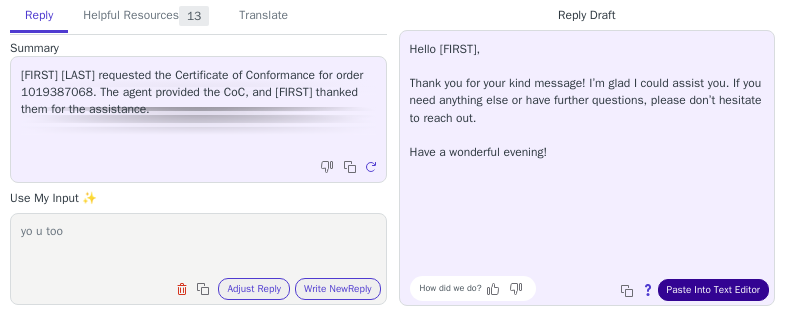 click on "Paste Into Text Editor" at bounding box center [713, 290] 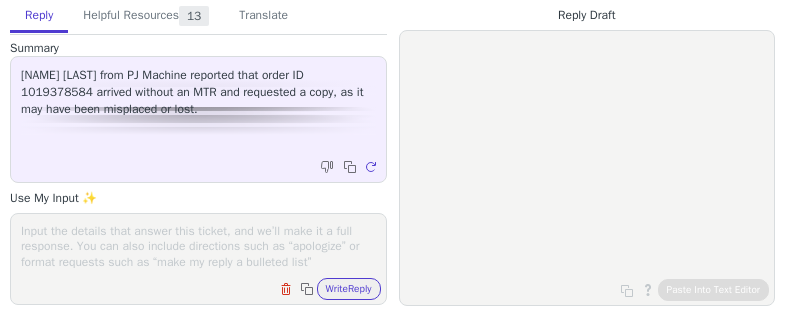 scroll, scrollTop: 0, scrollLeft: 0, axis: both 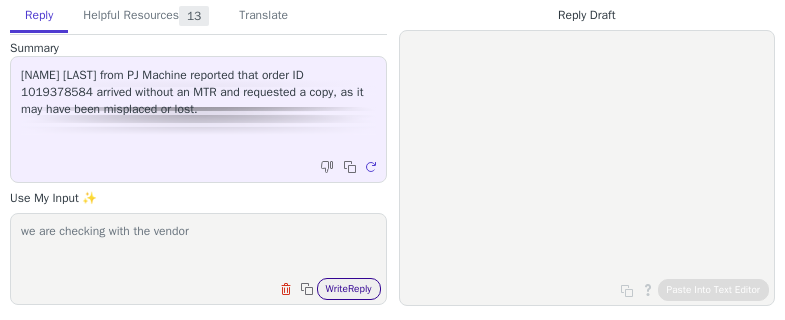 type on "we are checking with the vendor" 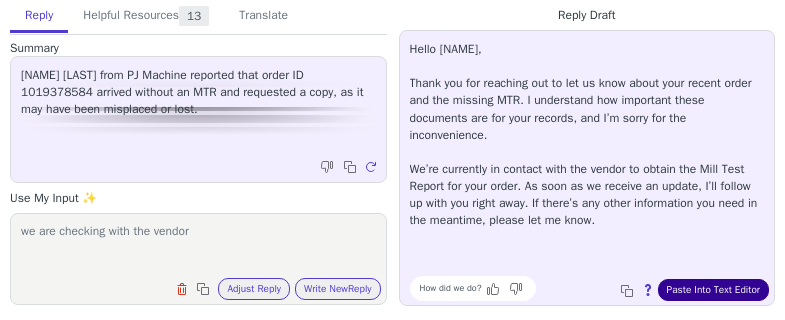 click on "Paste Into Text Editor" at bounding box center [713, 290] 